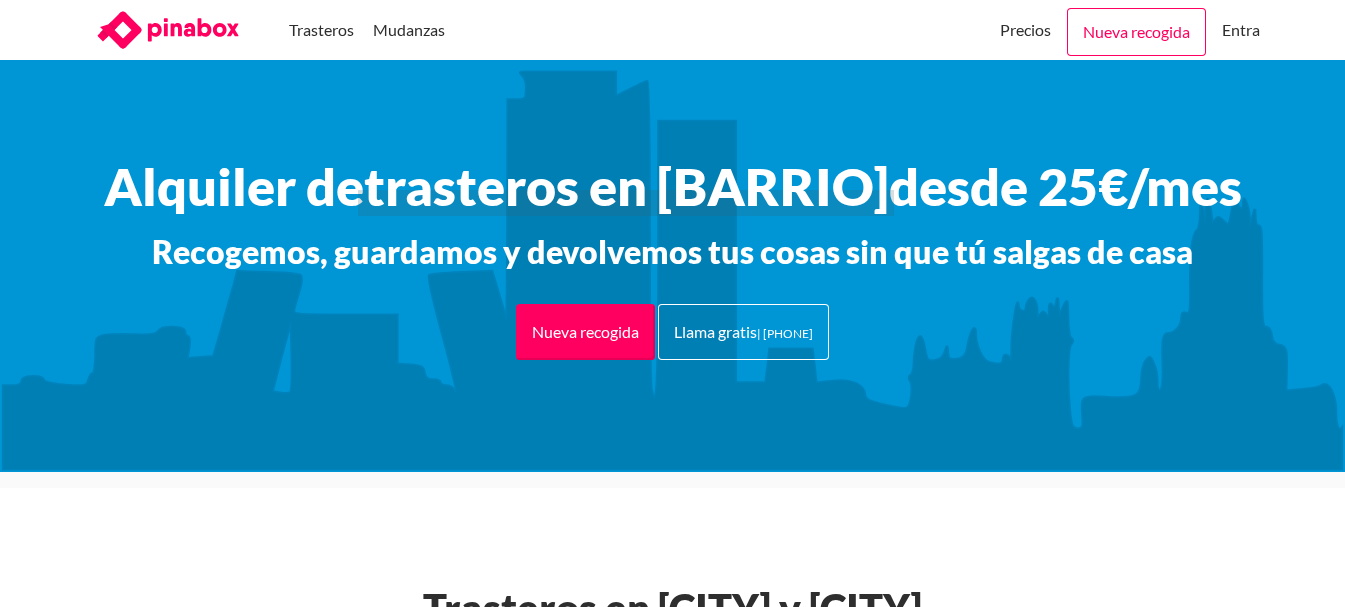 scroll, scrollTop: 0, scrollLeft: 0, axis: both 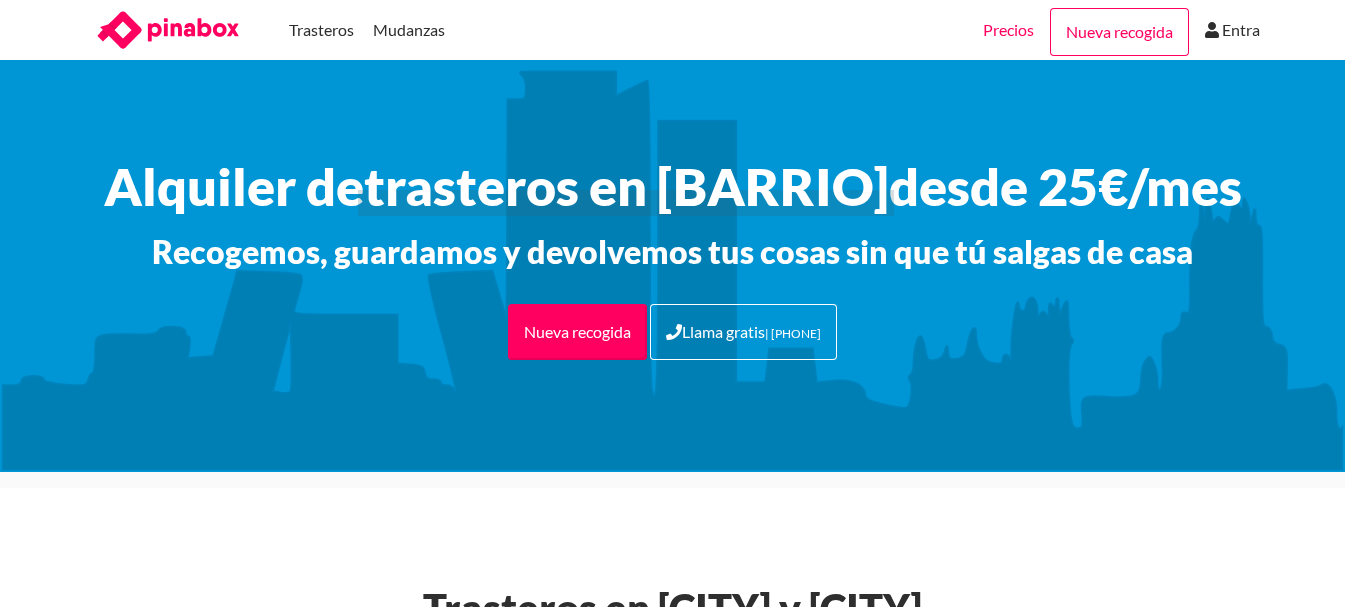 click on "Precios" at bounding box center [1008, 30] 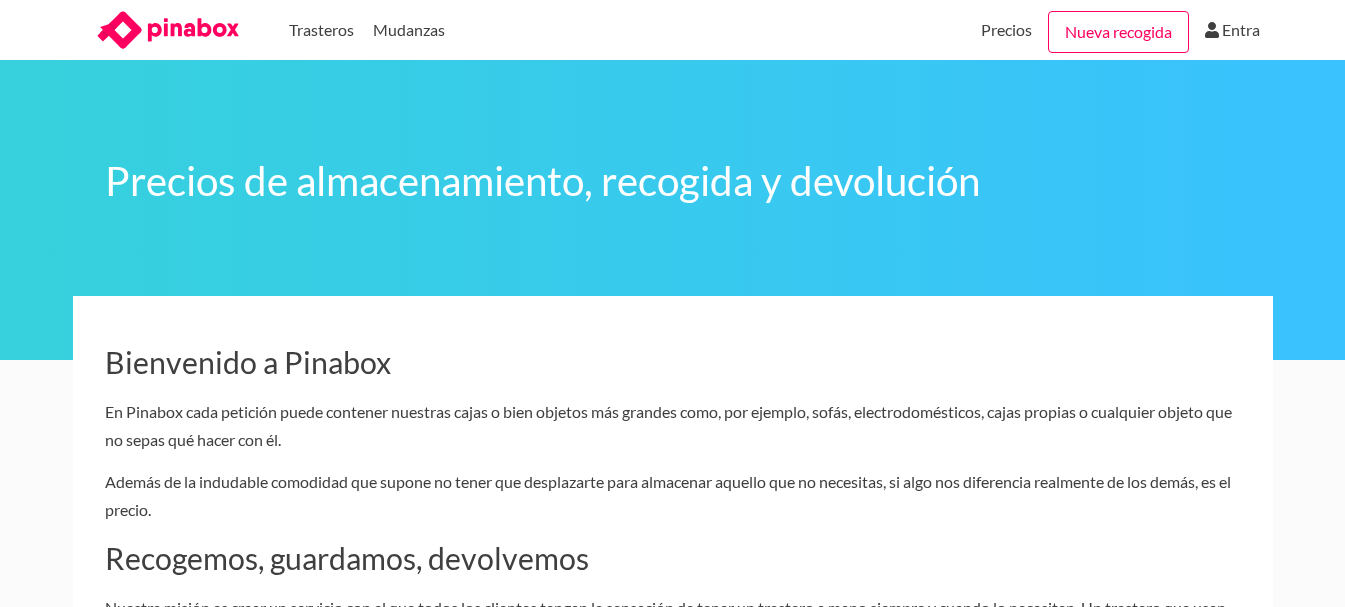 scroll, scrollTop: 0, scrollLeft: 0, axis: both 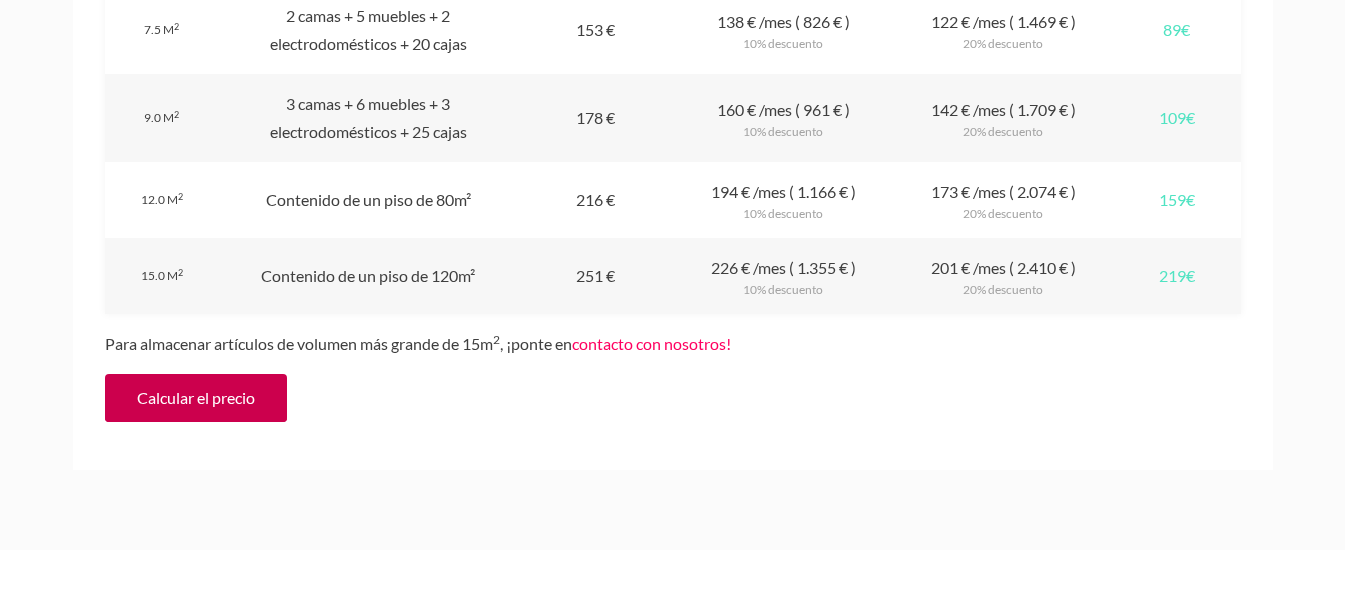 click on "Calcular el precio" at bounding box center [196, 398] 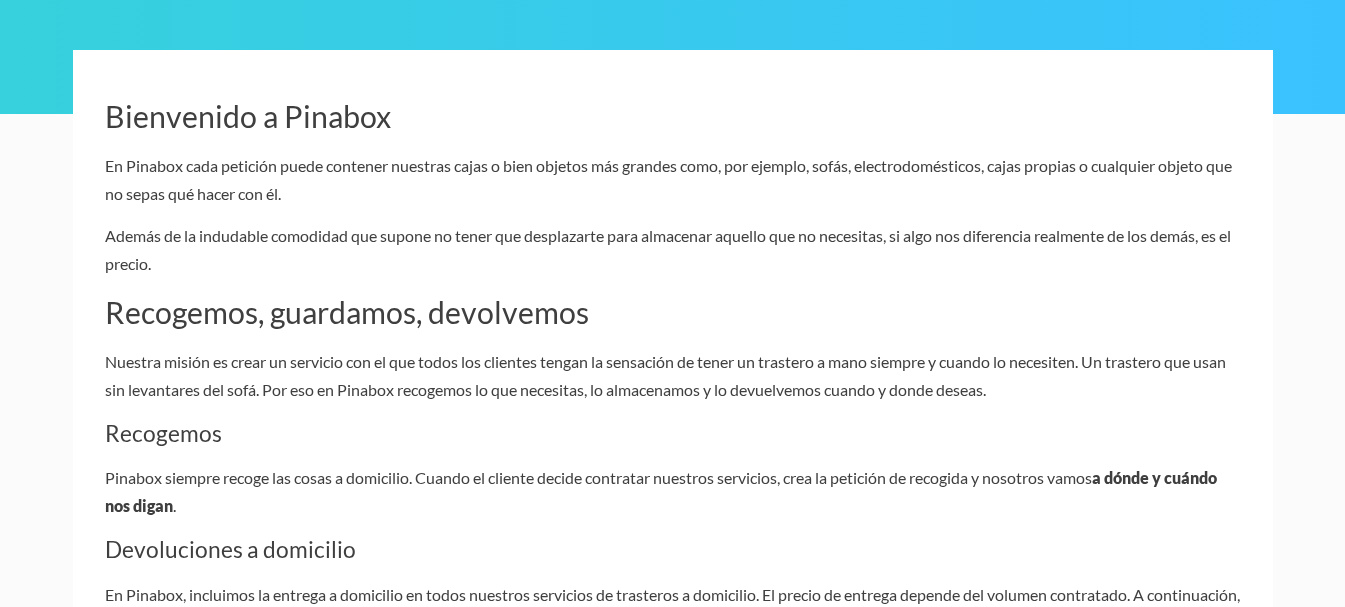 scroll, scrollTop: 0, scrollLeft: 0, axis: both 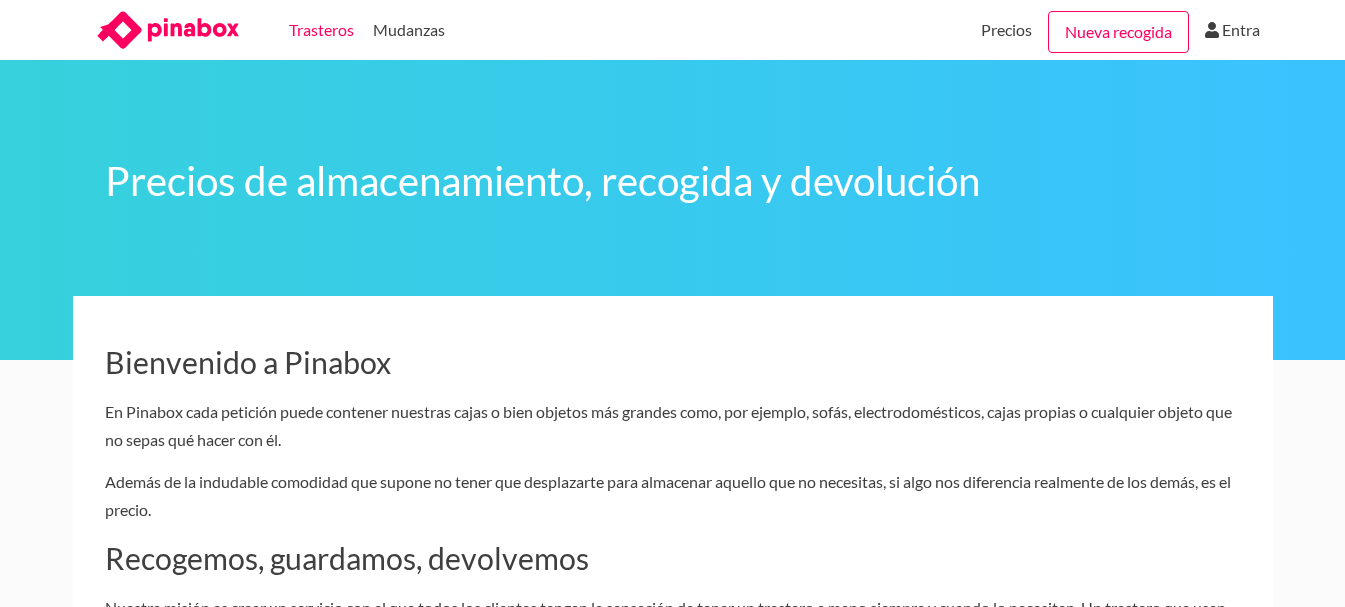 click on "Trasteros" at bounding box center (321, 30) 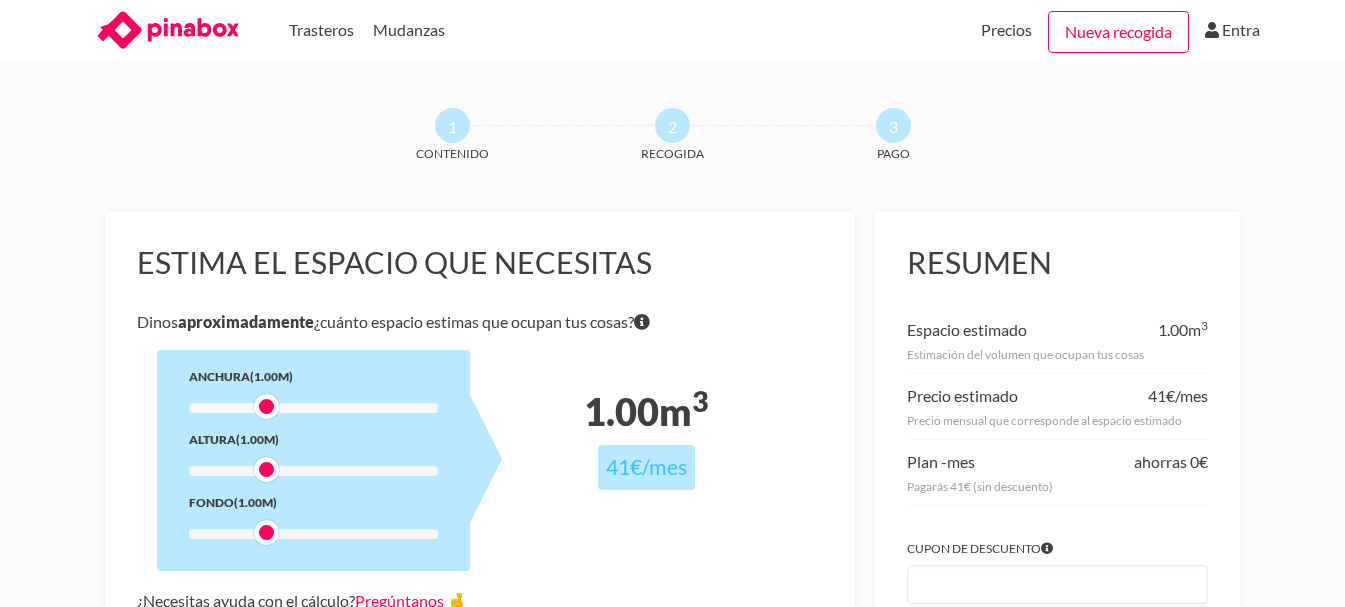 scroll, scrollTop: 0, scrollLeft: 0, axis: both 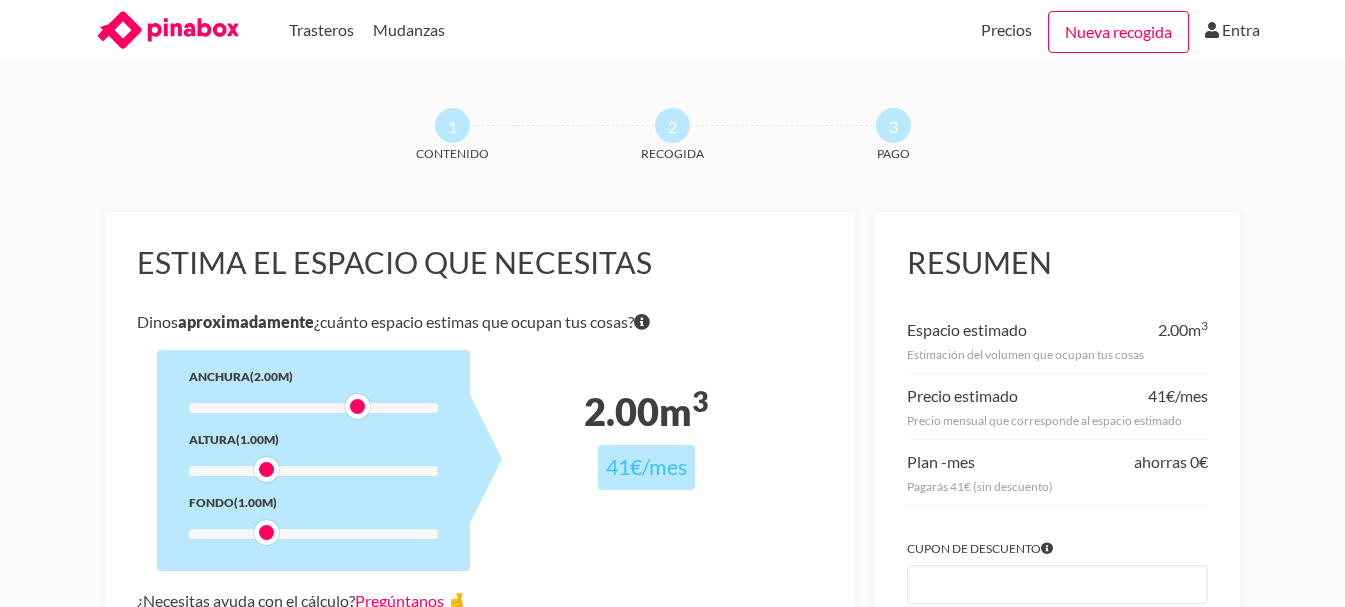 drag, startPoint x: 264, startPoint y: 406, endPoint x: 350, endPoint y: 407, distance: 86.00581 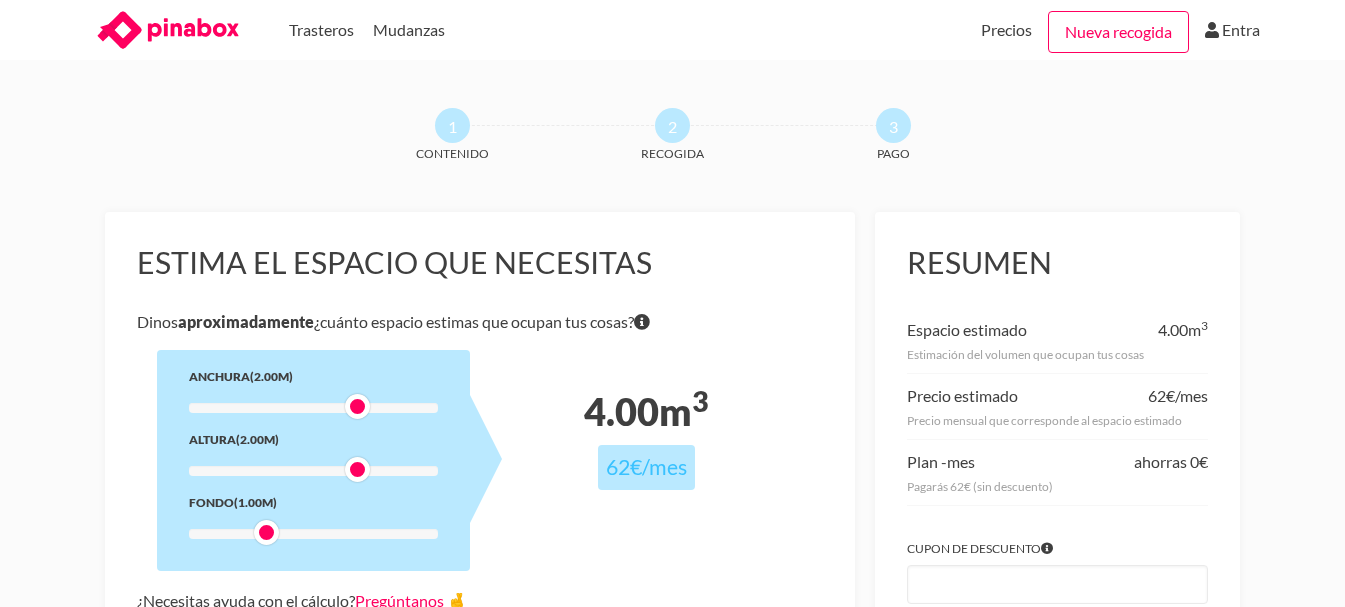 drag, startPoint x: 264, startPoint y: 470, endPoint x: 362, endPoint y: 470, distance: 98 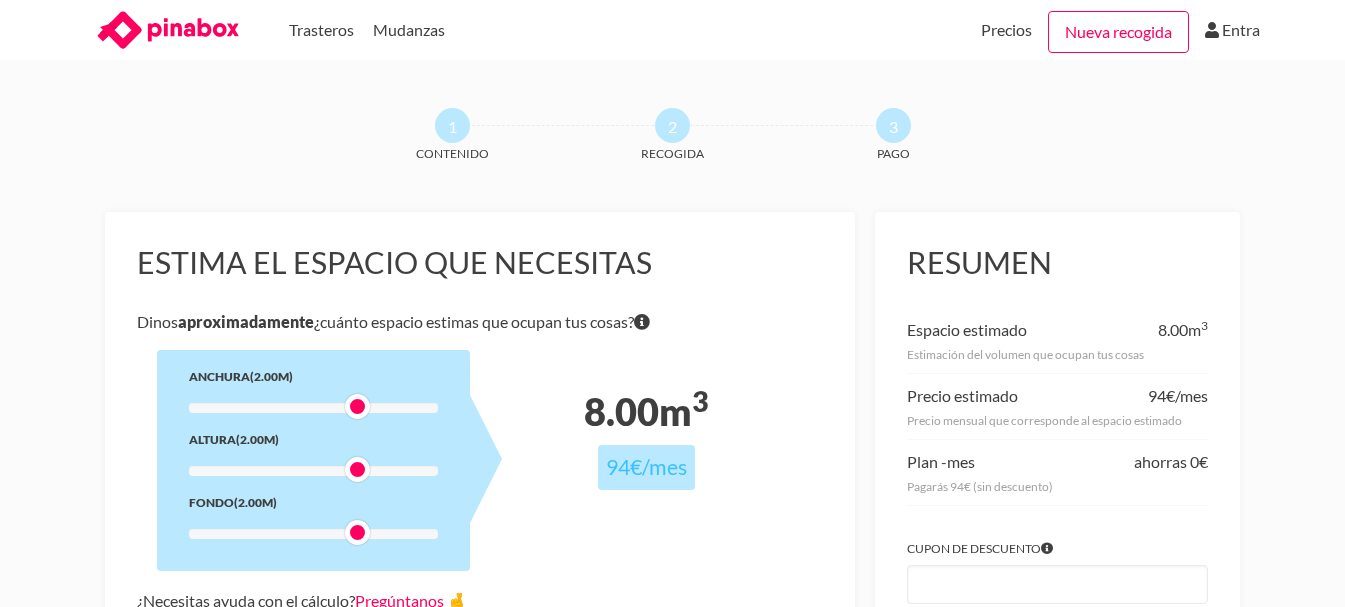 drag, startPoint x: 267, startPoint y: 530, endPoint x: 353, endPoint y: 528, distance: 86.023254 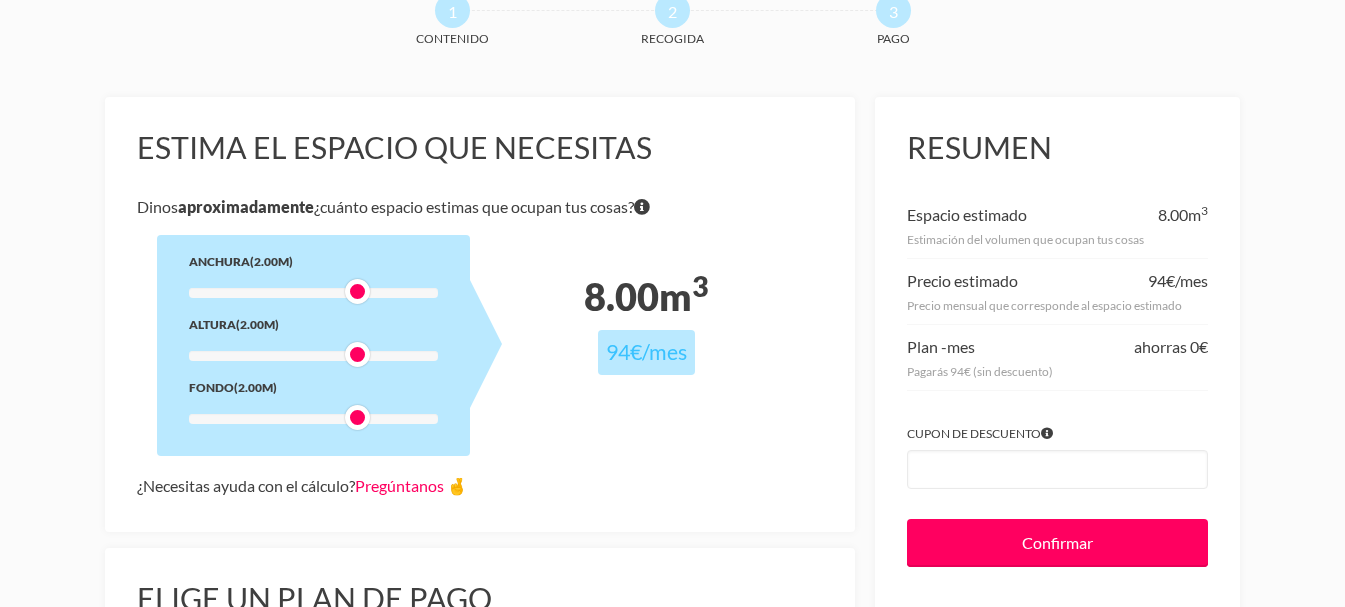 scroll, scrollTop: 0, scrollLeft: 0, axis: both 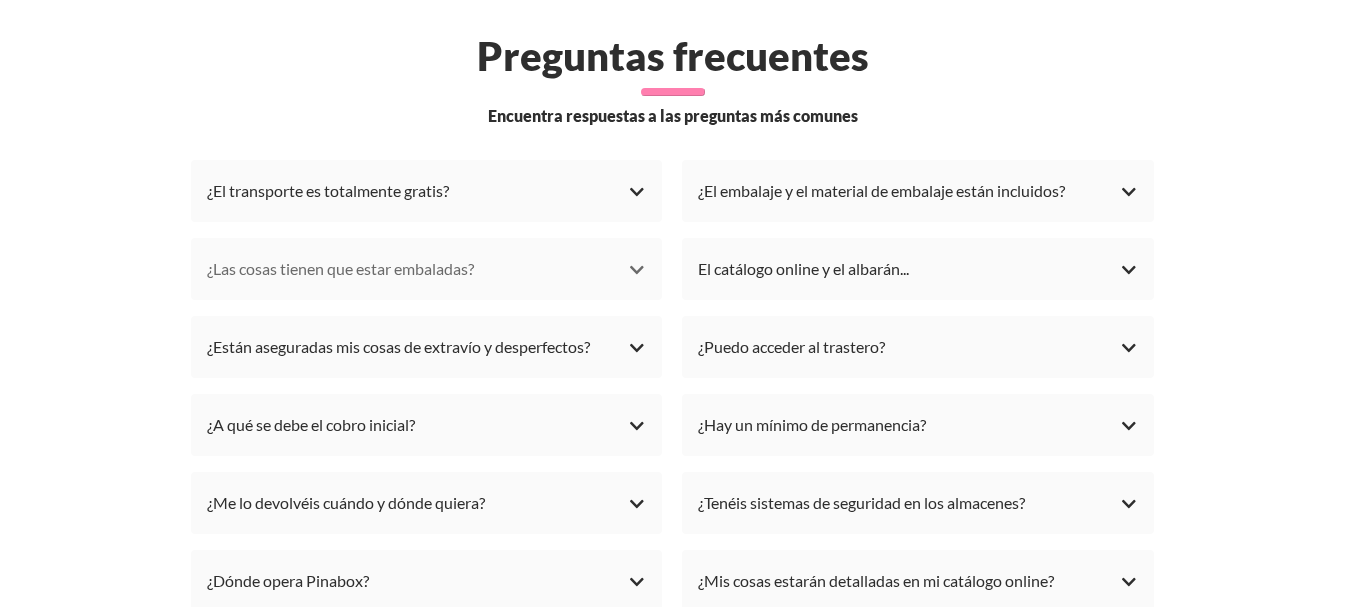 click on "¿Las cosas tienen que estar embaladas?" at bounding box center [427, 269] 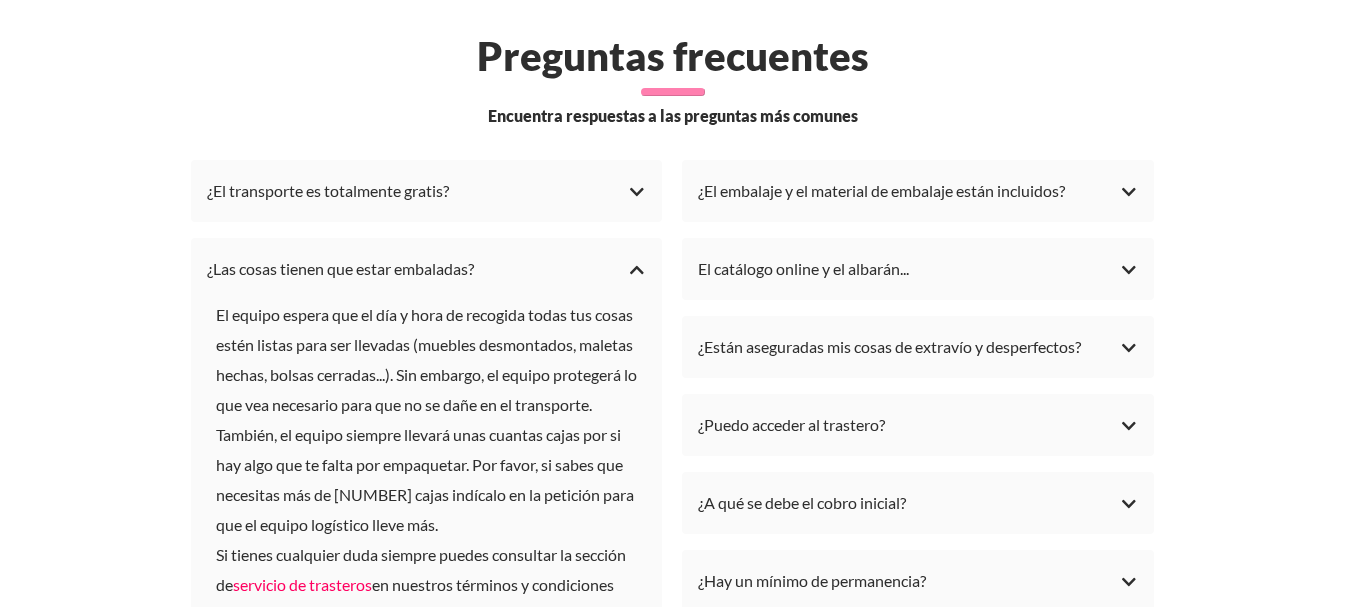 scroll, scrollTop: 4500, scrollLeft: 0, axis: vertical 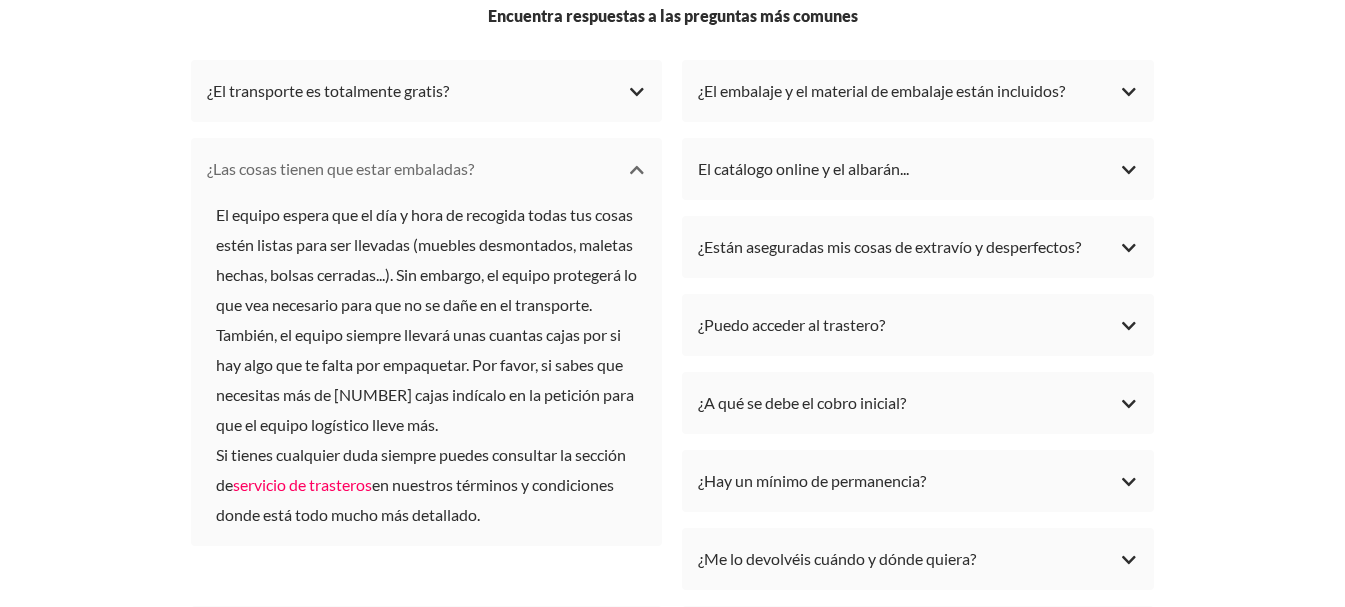 click on "¿Las cosas tienen que estar embaladas?" at bounding box center (427, 169) 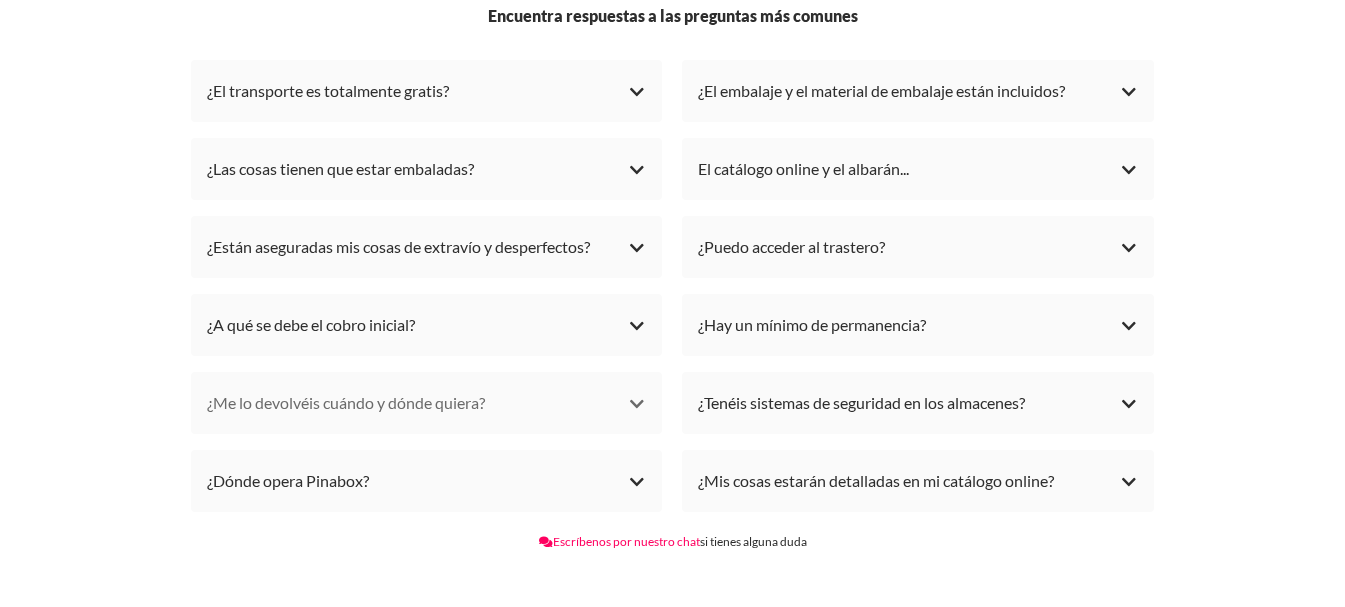 click on "¿Me lo devolvéis cuándo y dónde quiera?" at bounding box center [427, 403] 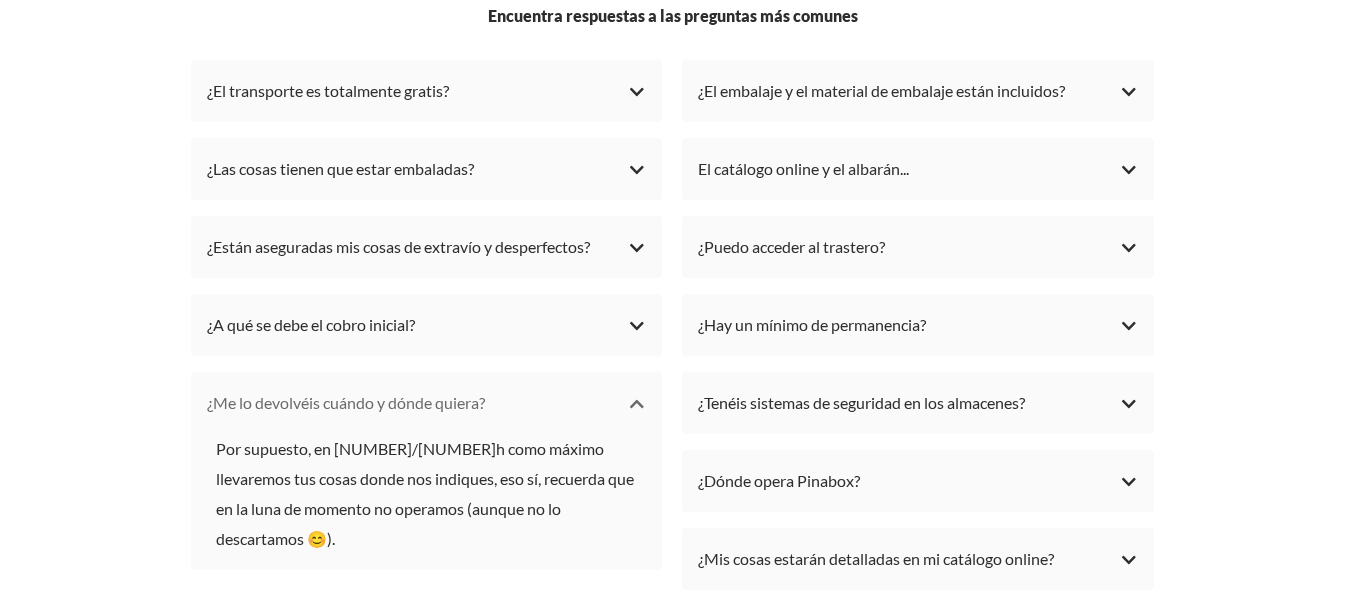click on "¿Me lo devolvéis cuándo y dónde quiera?" at bounding box center (427, 403) 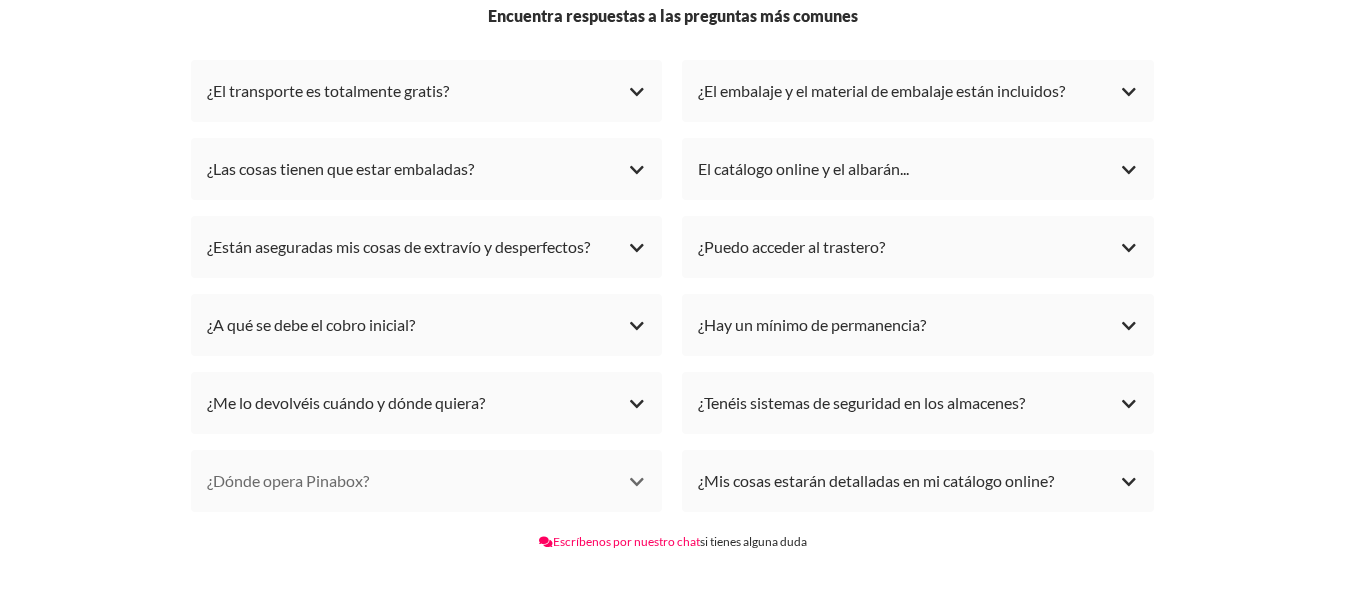 click on "¿Dónde opera Pinabox?" at bounding box center (427, 481) 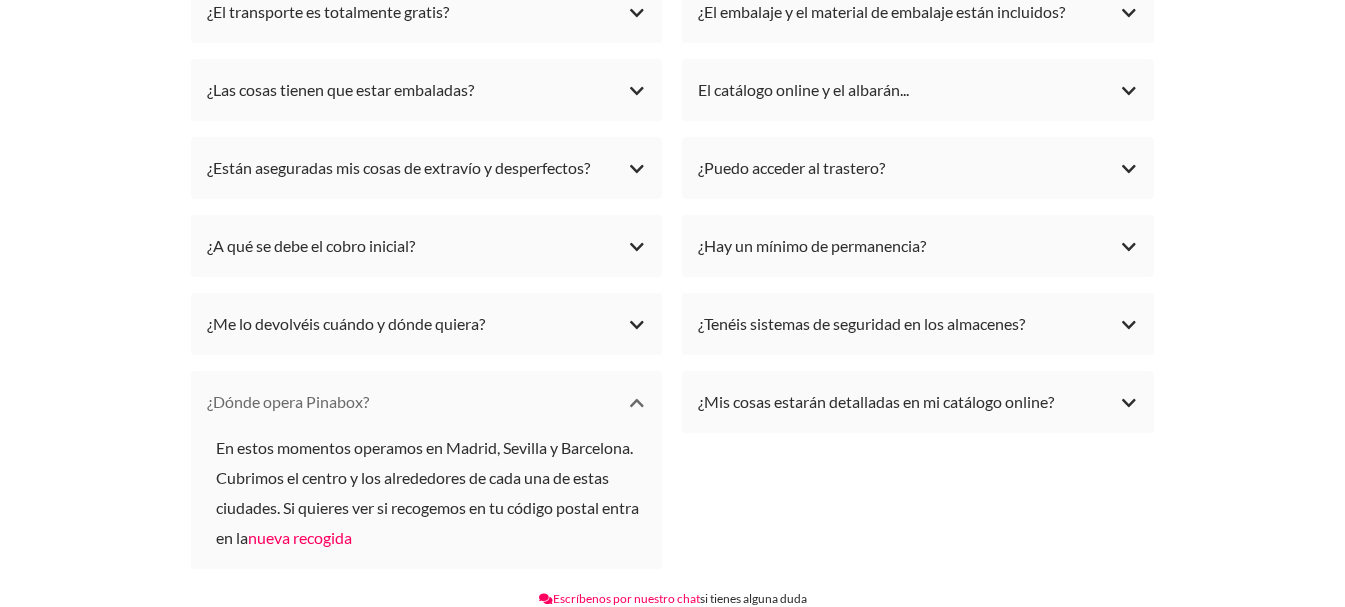 scroll, scrollTop: 4600, scrollLeft: 0, axis: vertical 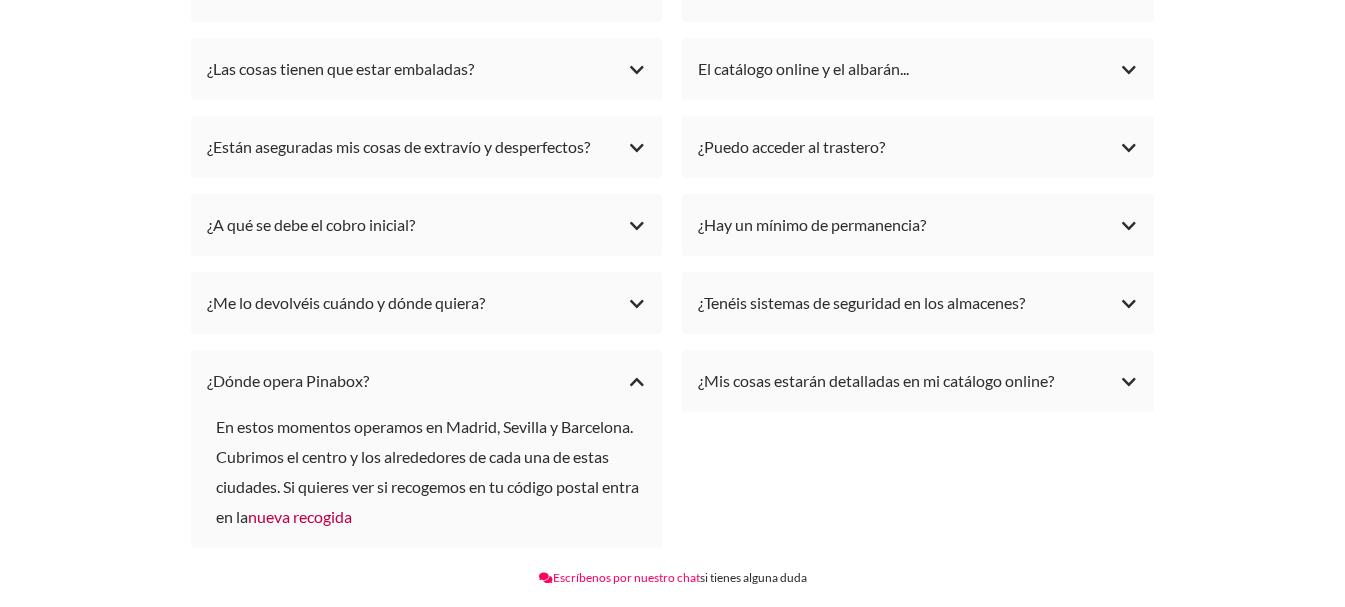 click on "nueva recogida" at bounding box center (300, 516) 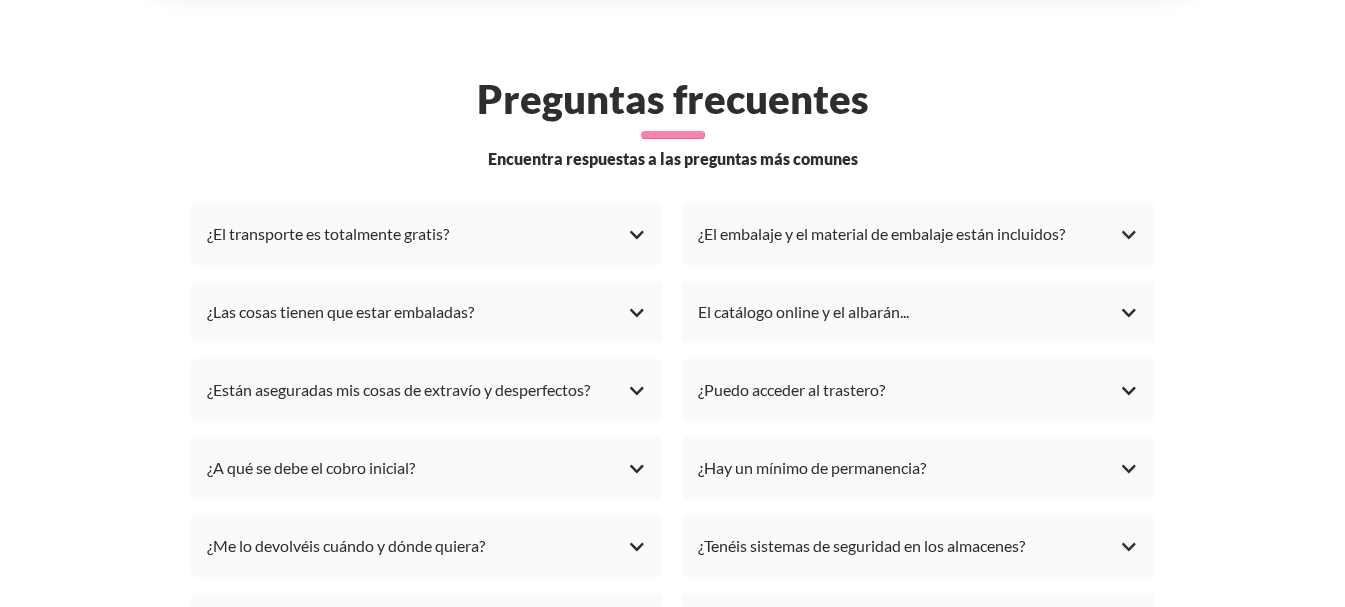 scroll, scrollTop: 4500, scrollLeft: 0, axis: vertical 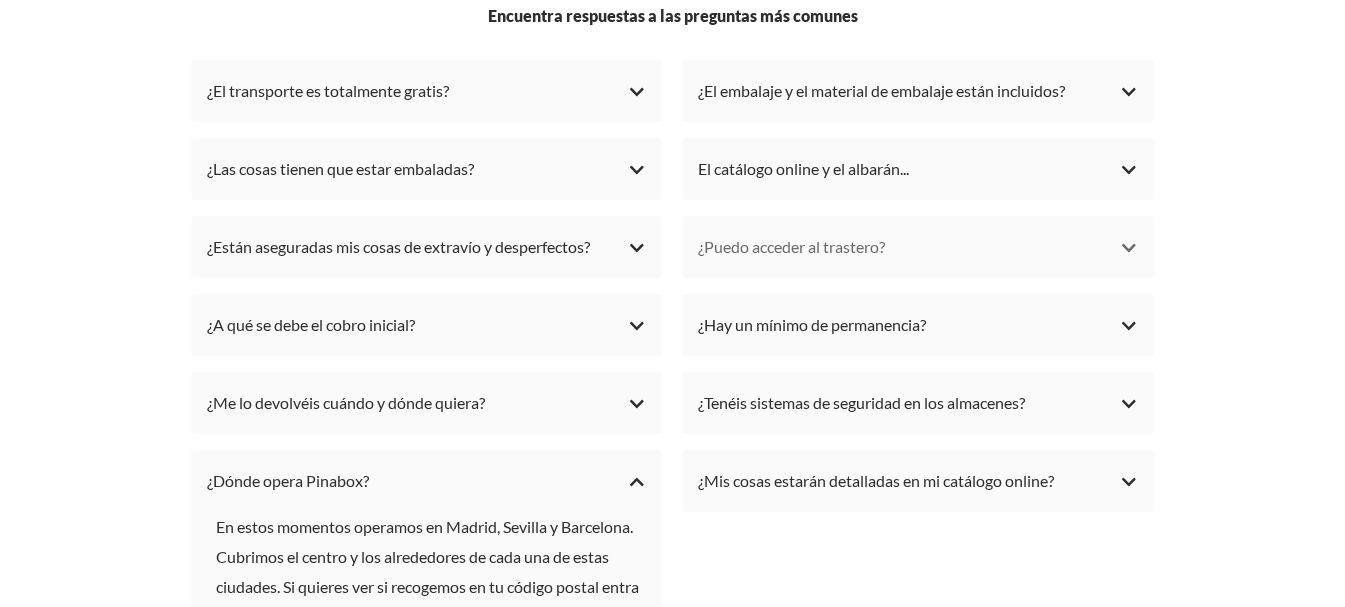 click on "¿Puedo acceder al trastero?" at bounding box center [918, 247] 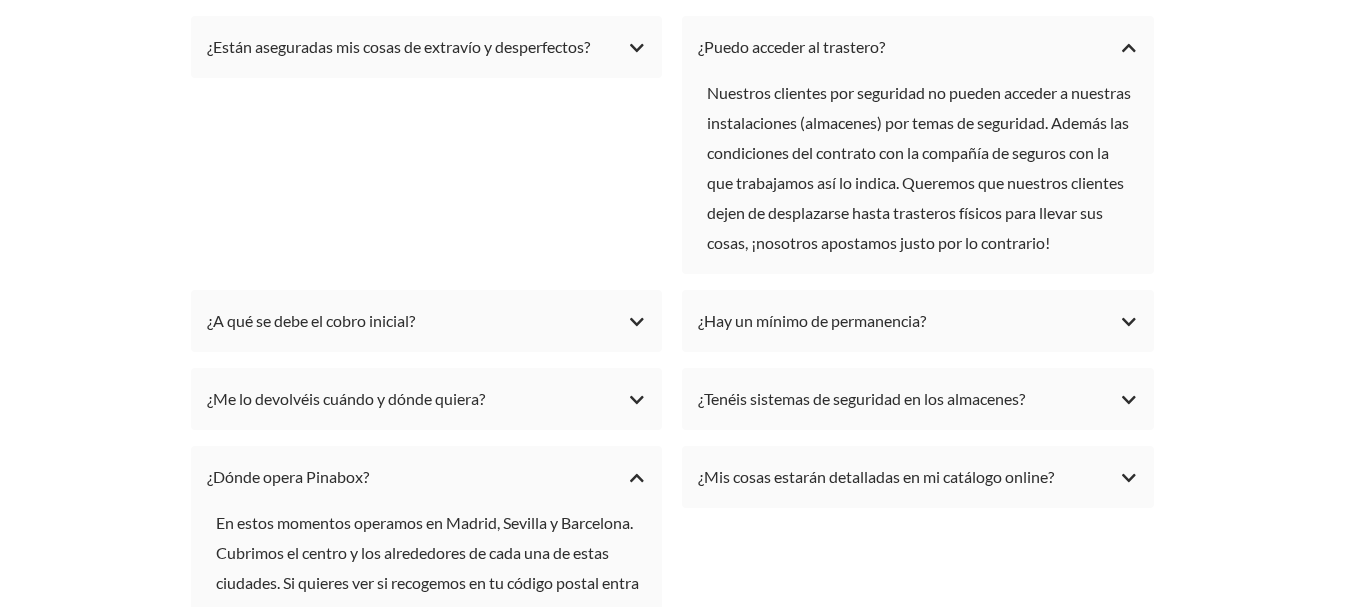 scroll, scrollTop: 4800, scrollLeft: 0, axis: vertical 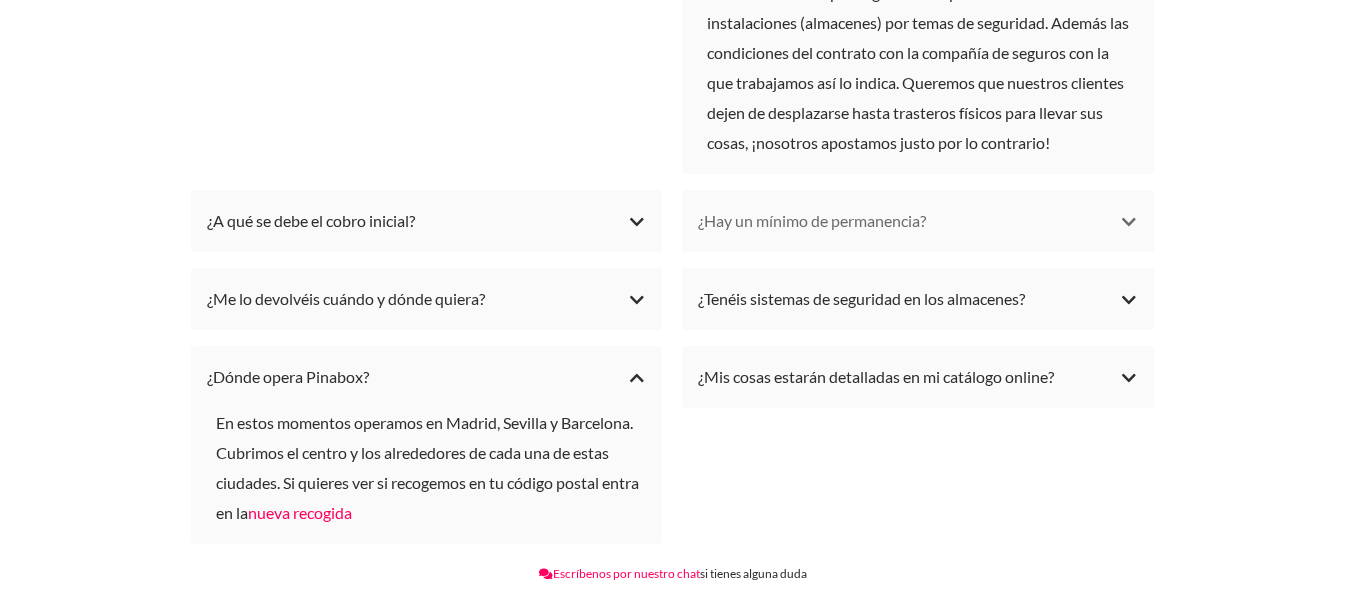 click on "¿Hay un mínimo de permanencia?" at bounding box center (918, 221) 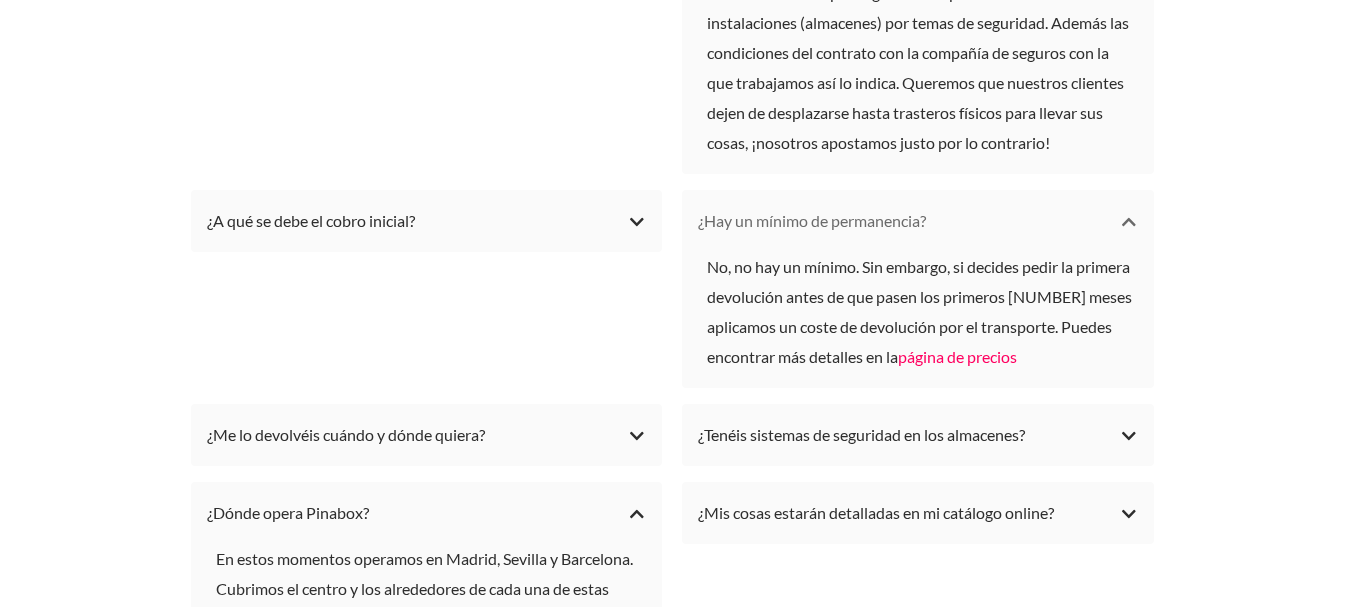 click on "¿Hay un mínimo de permanencia?" at bounding box center [918, 221] 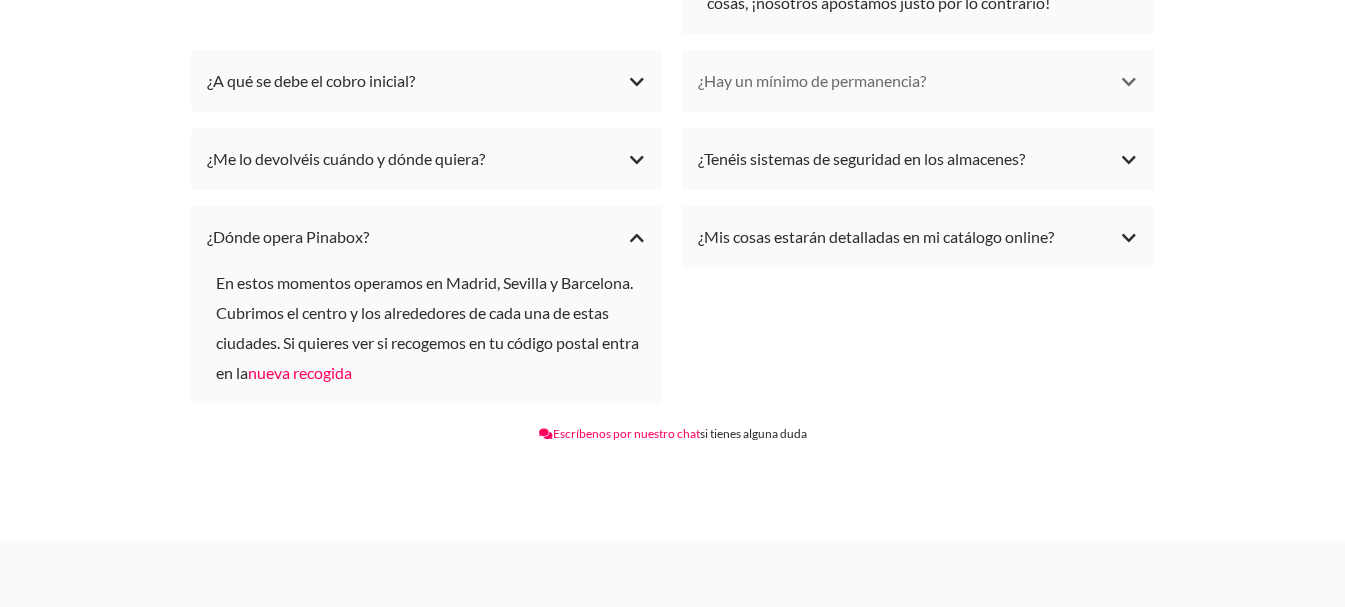 scroll, scrollTop: 5000, scrollLeft: 0, axis: vertical 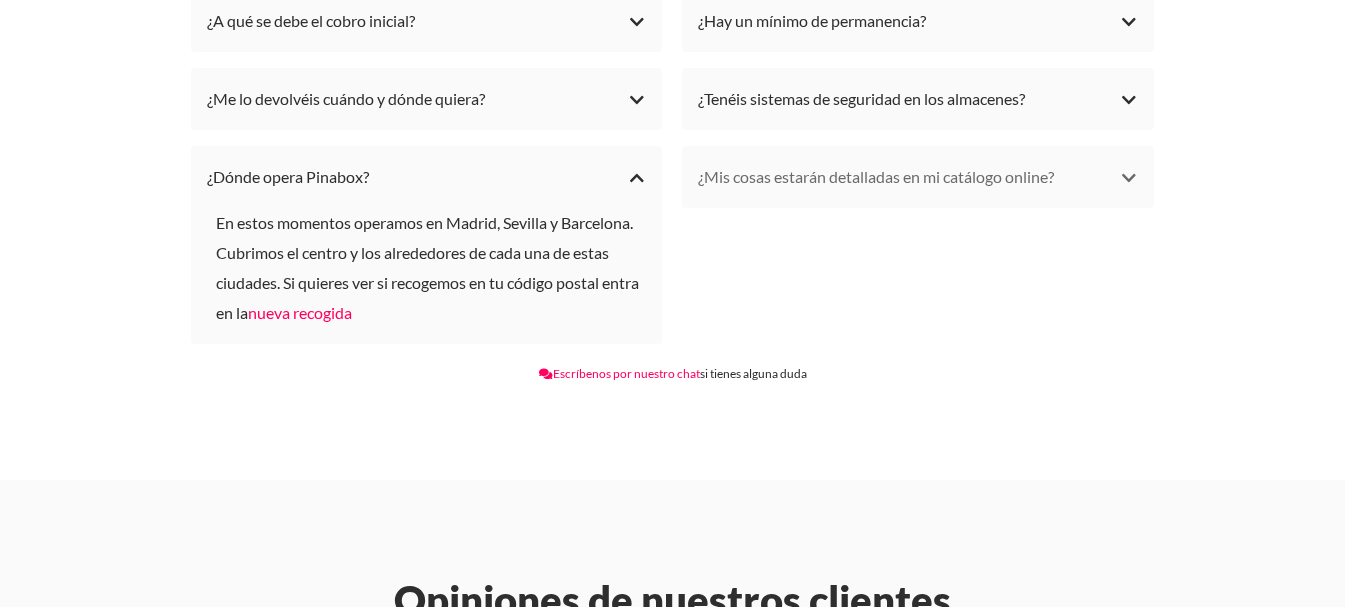 click on "¿Mis cosas estarán detalladas en mi catálogo online?" at bounding box center [918, 177] 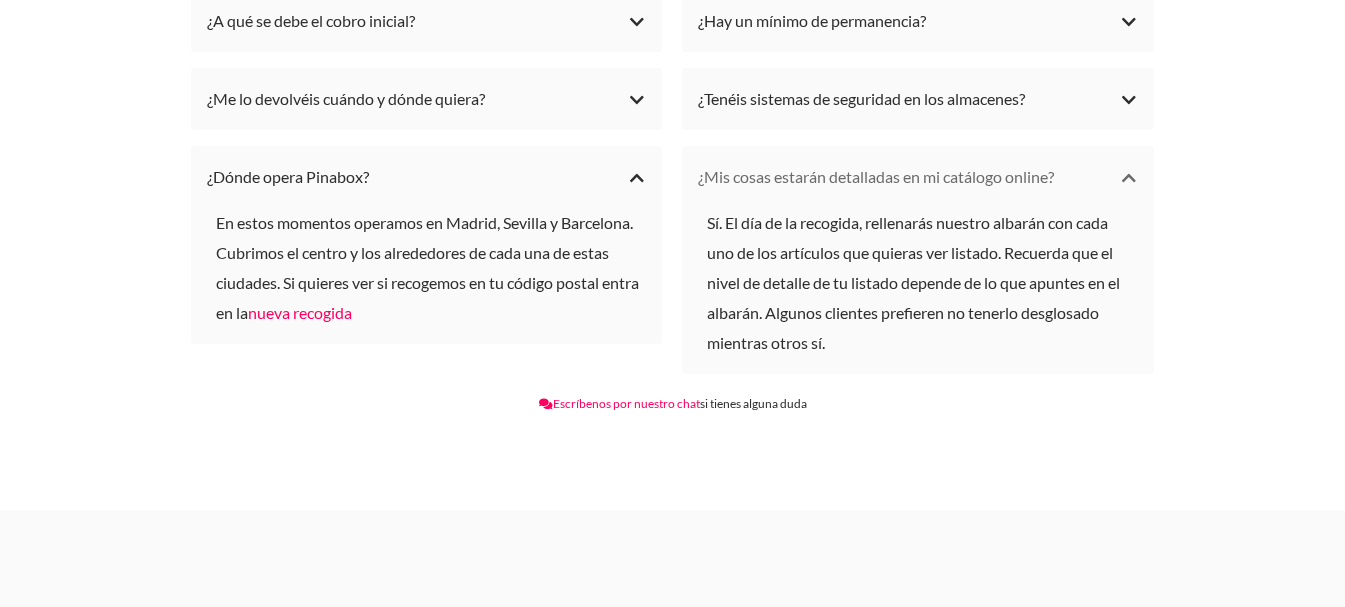 click on "¿Mis cosas estarán detalladas en mi catálogo online?" at bounding box center [918, 177] 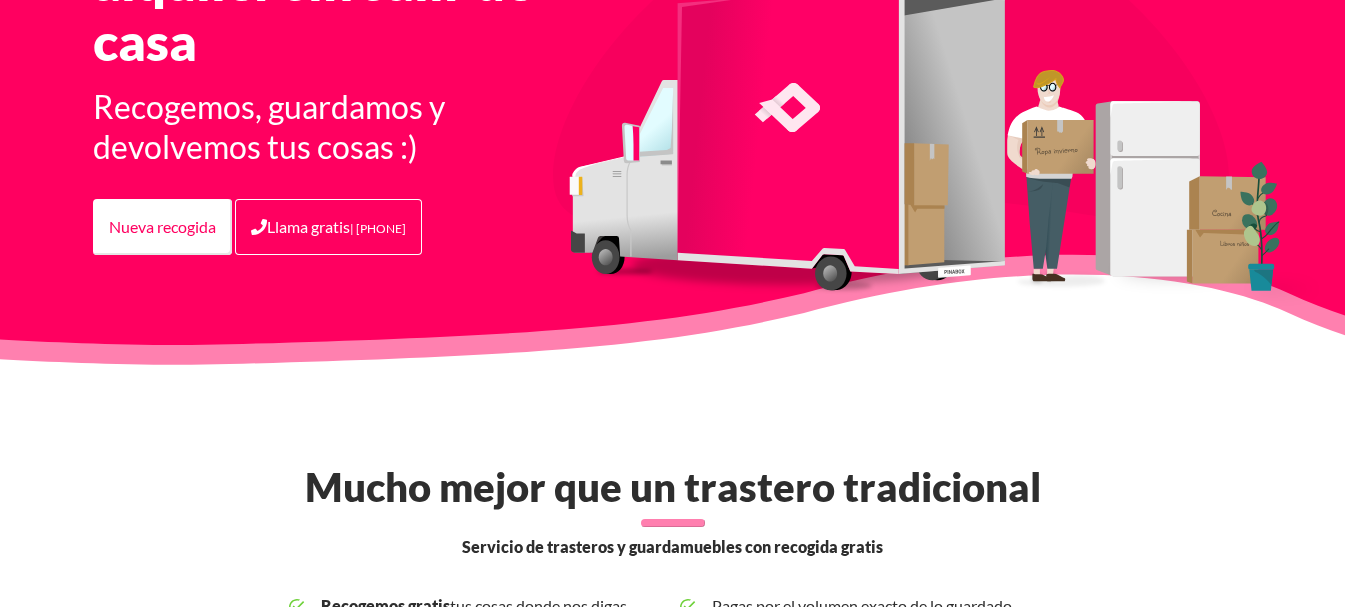 scroll, scrollTop: 0, scrollLeft: 0, axis: both 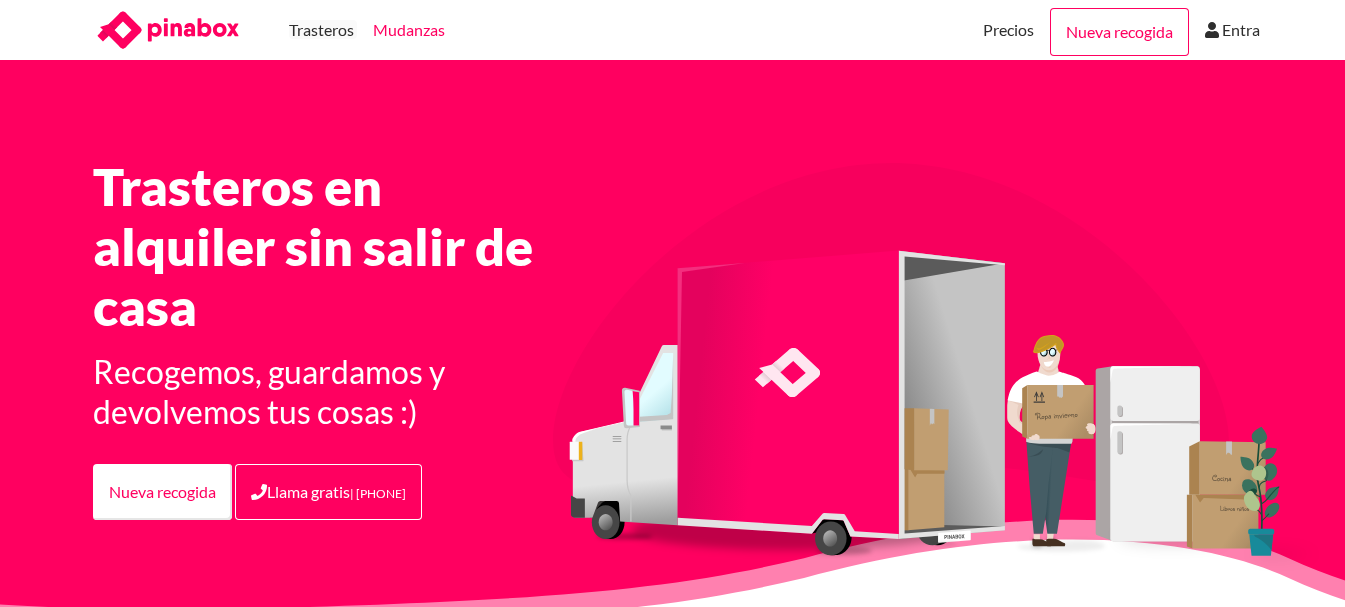 click on "Mudanzas" at bounding box center (409, 30) 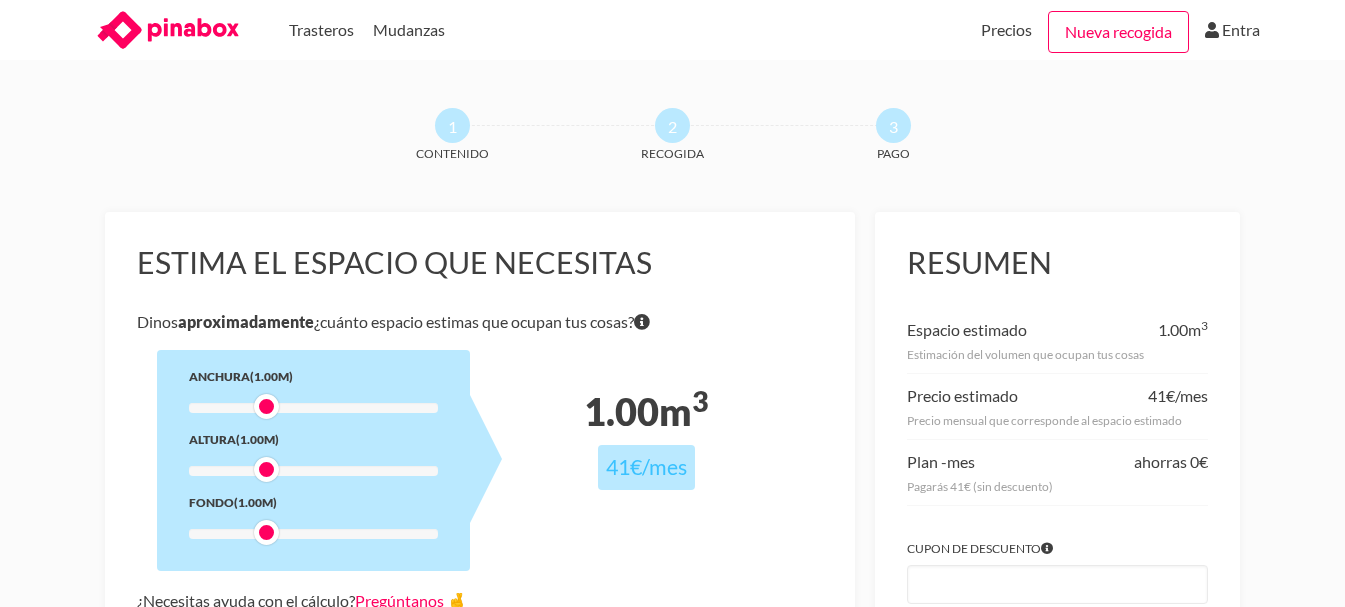 scroll, scrollTop: 0, scrollLeft: 0, axis: both 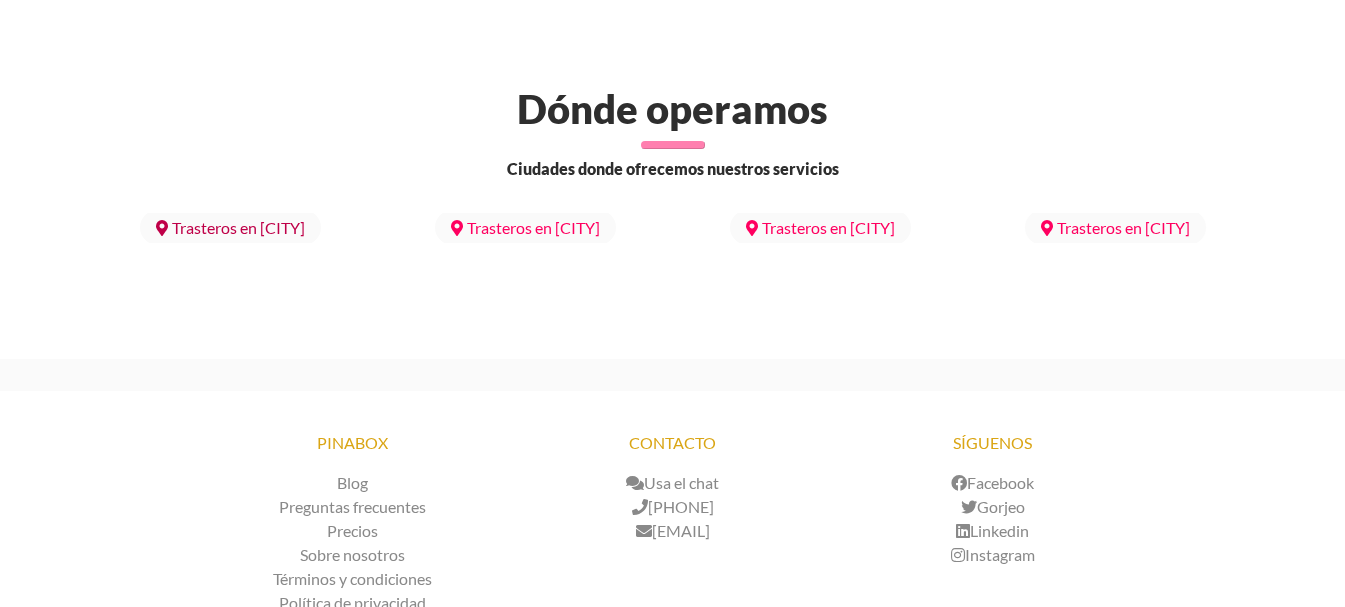 click on "Trasteros en [CITY]" at bounding box center (238, 227) 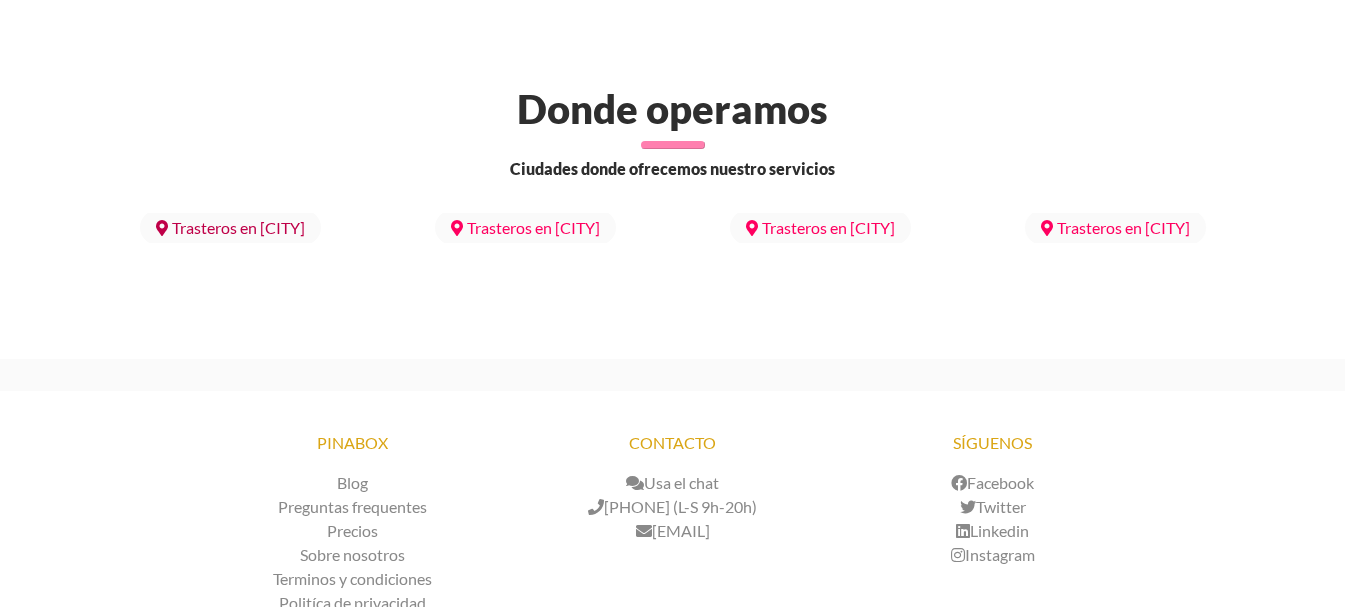 scroll, scrollTop: 2600, scrollLeft: 0, axis: vertical 